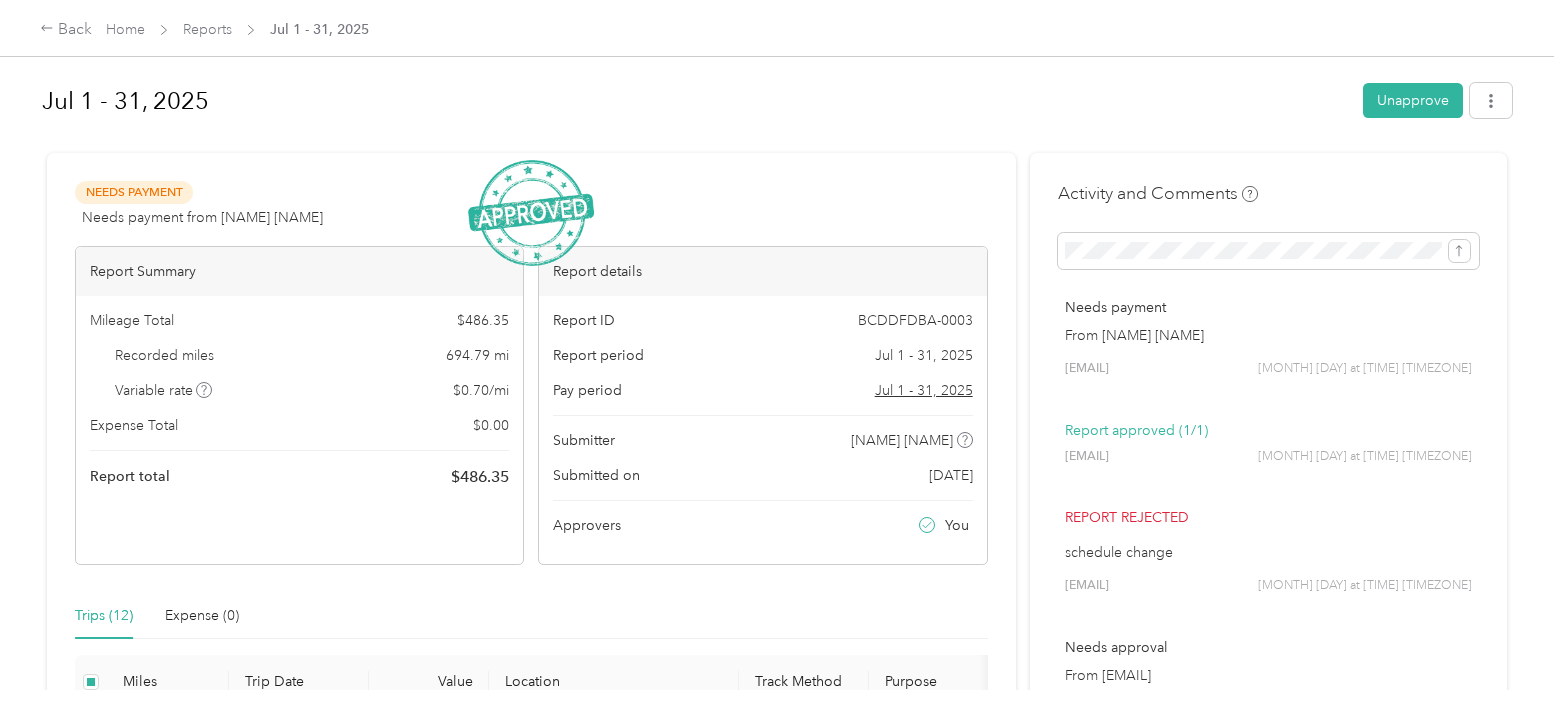 scroll, scrollTop: 0, scrollLeft: 0, axis: both 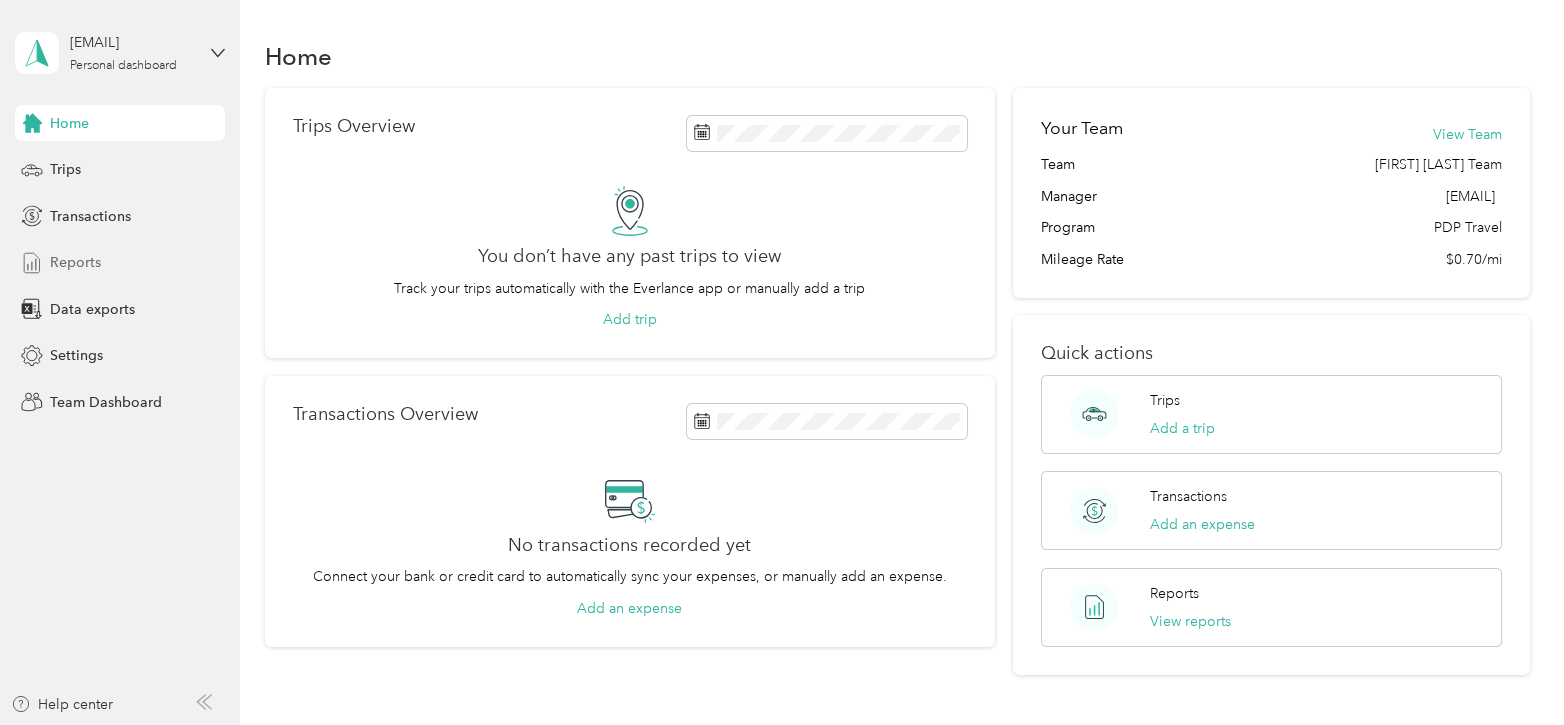 click on "Reports" at bounding box center [75, 262] 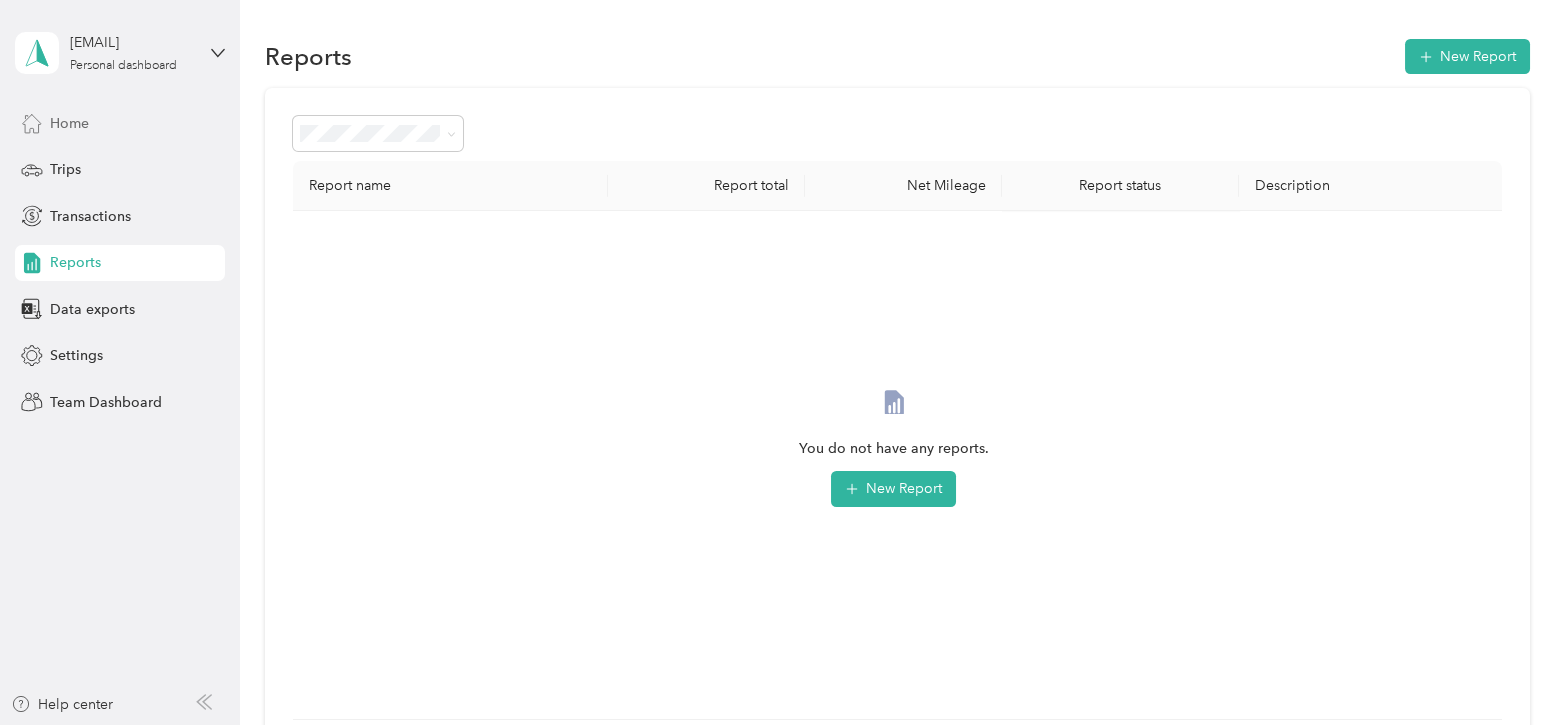 click on "Home" at bounding box center (69, 123) 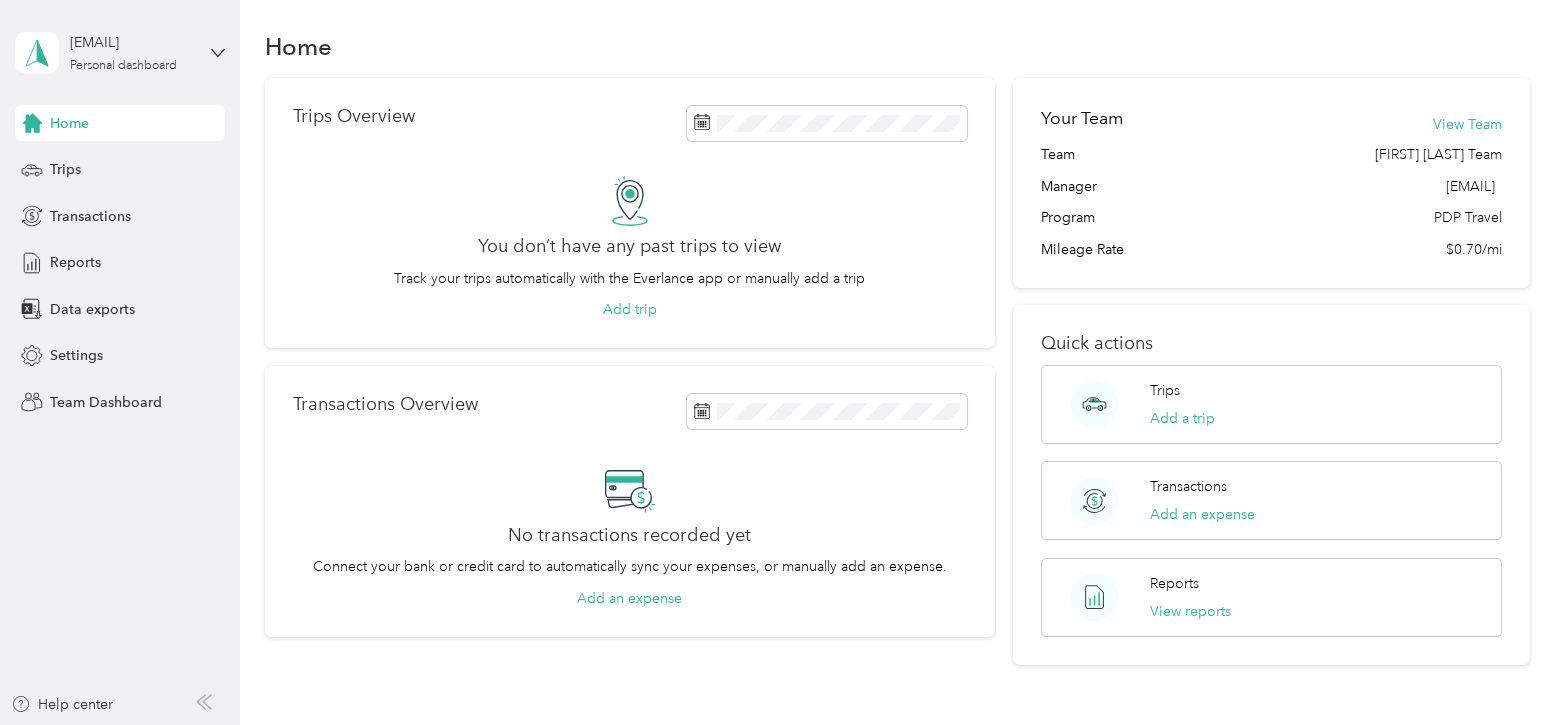 scroll, scrollTop: 0, scrollLeft: 0, axis: both 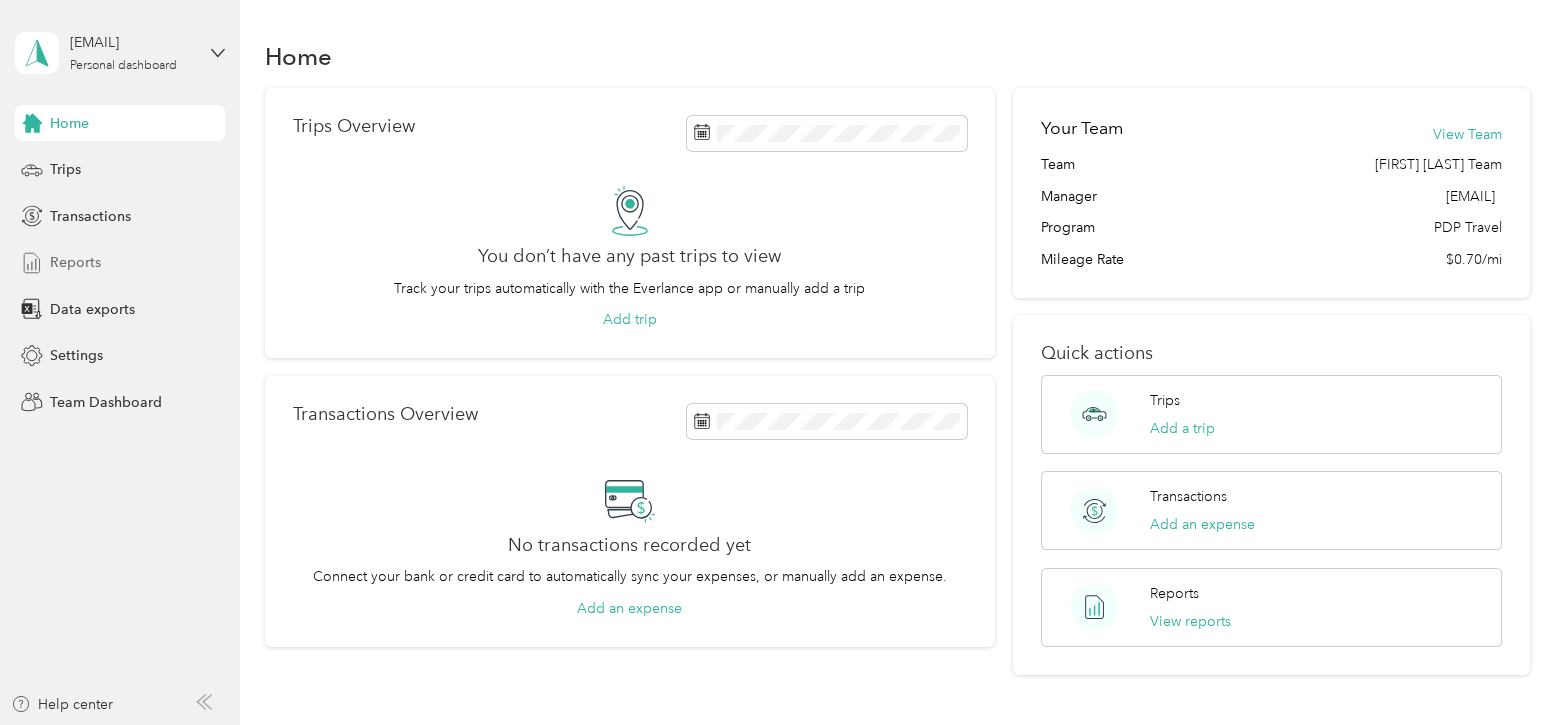 click on "Reports" at bounding box center (75, 262) 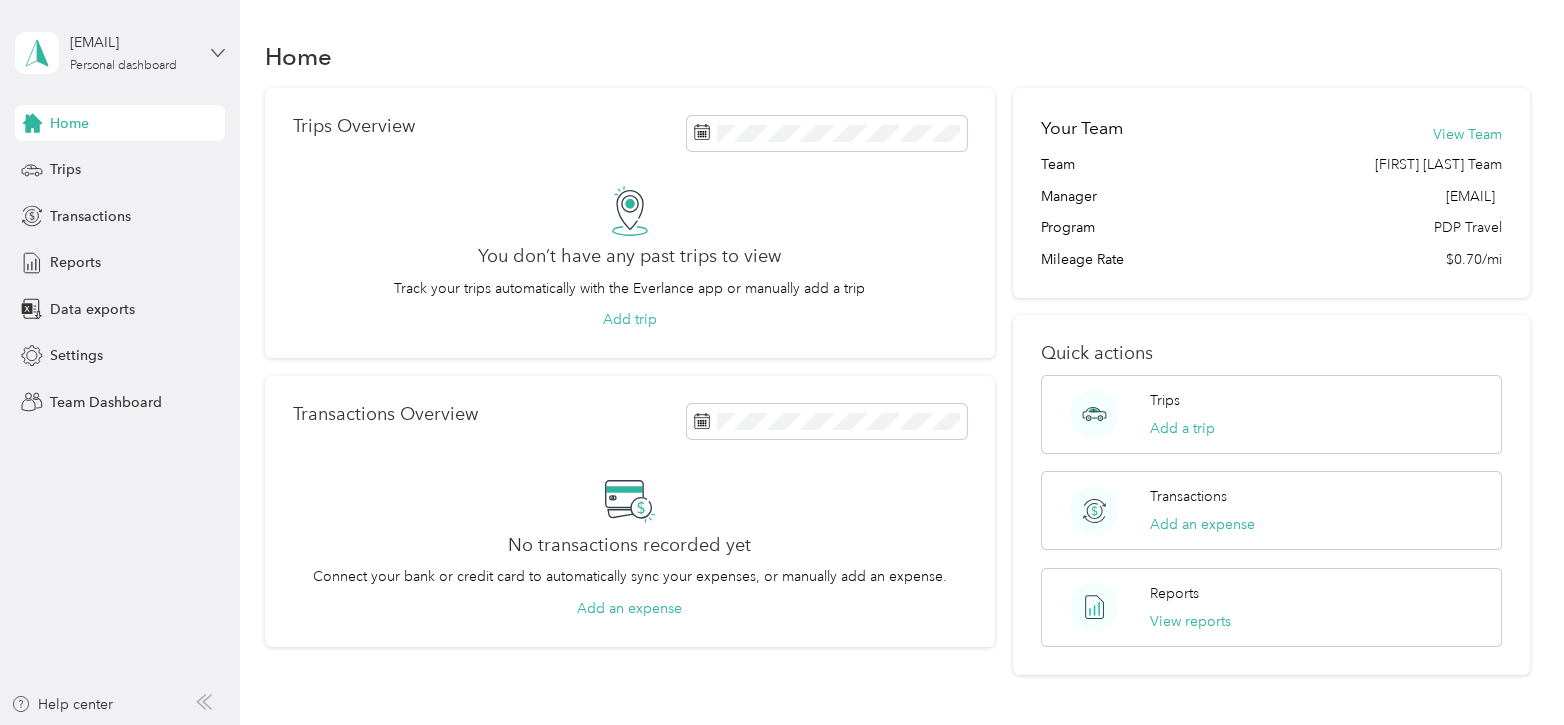 click 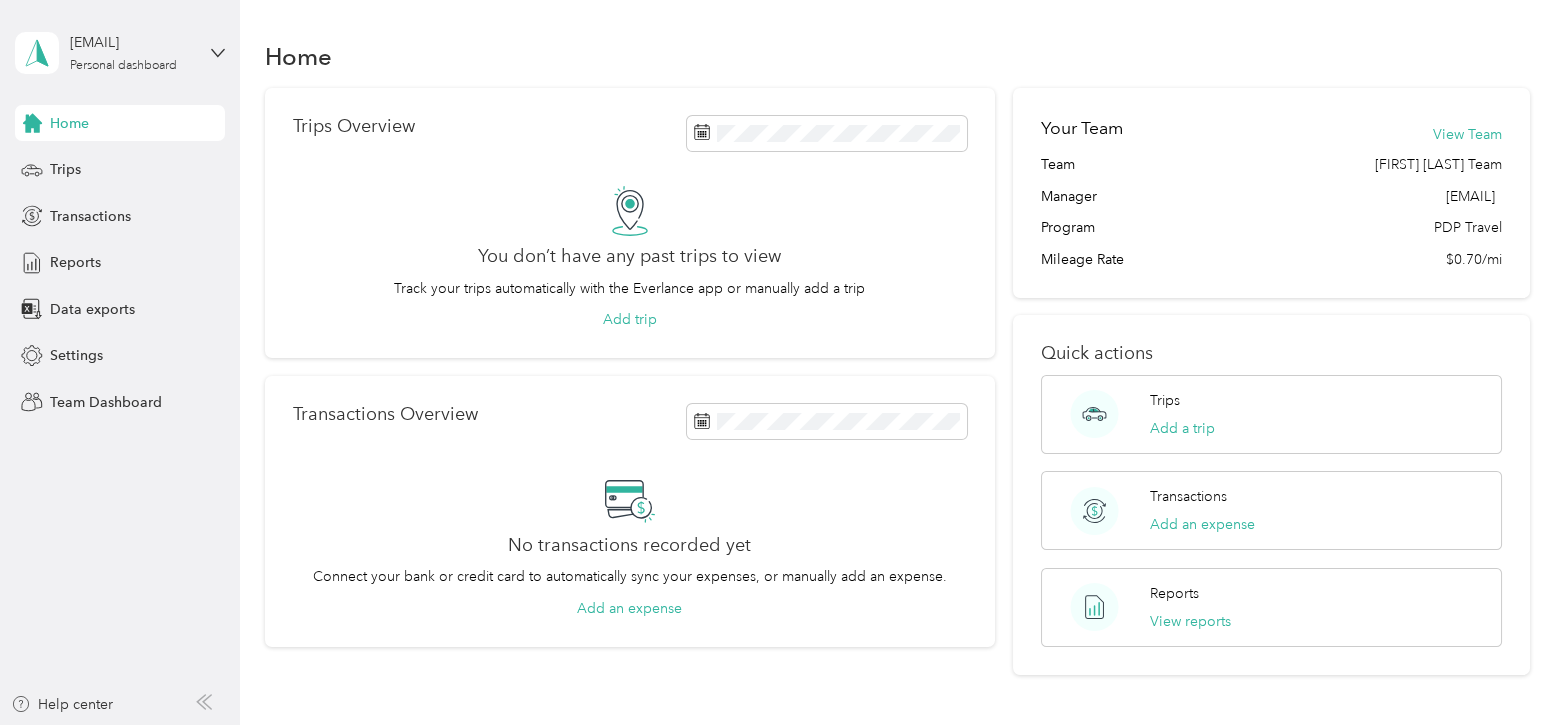 click on "Team dashboard Personal dashboard Log out" at bounding box center [167, 209] 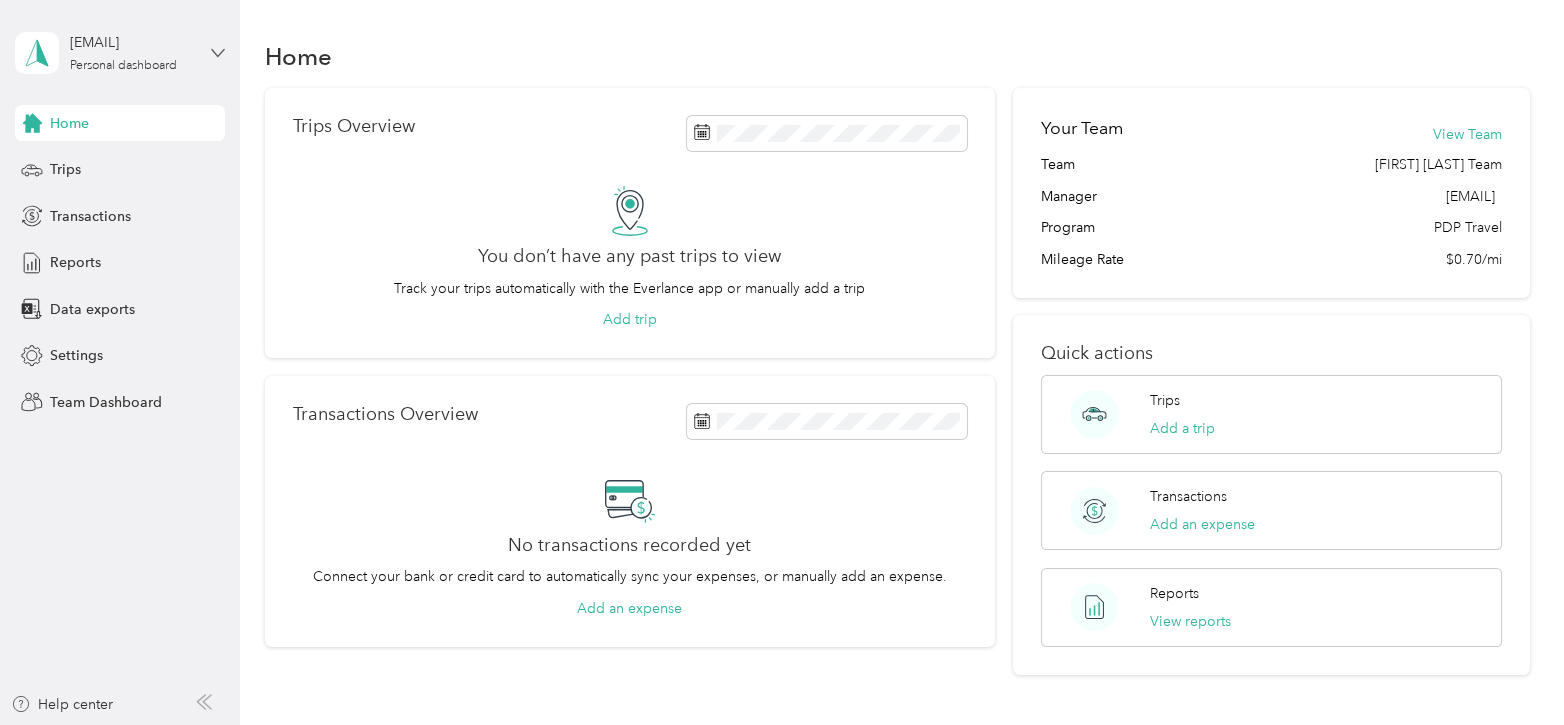 click 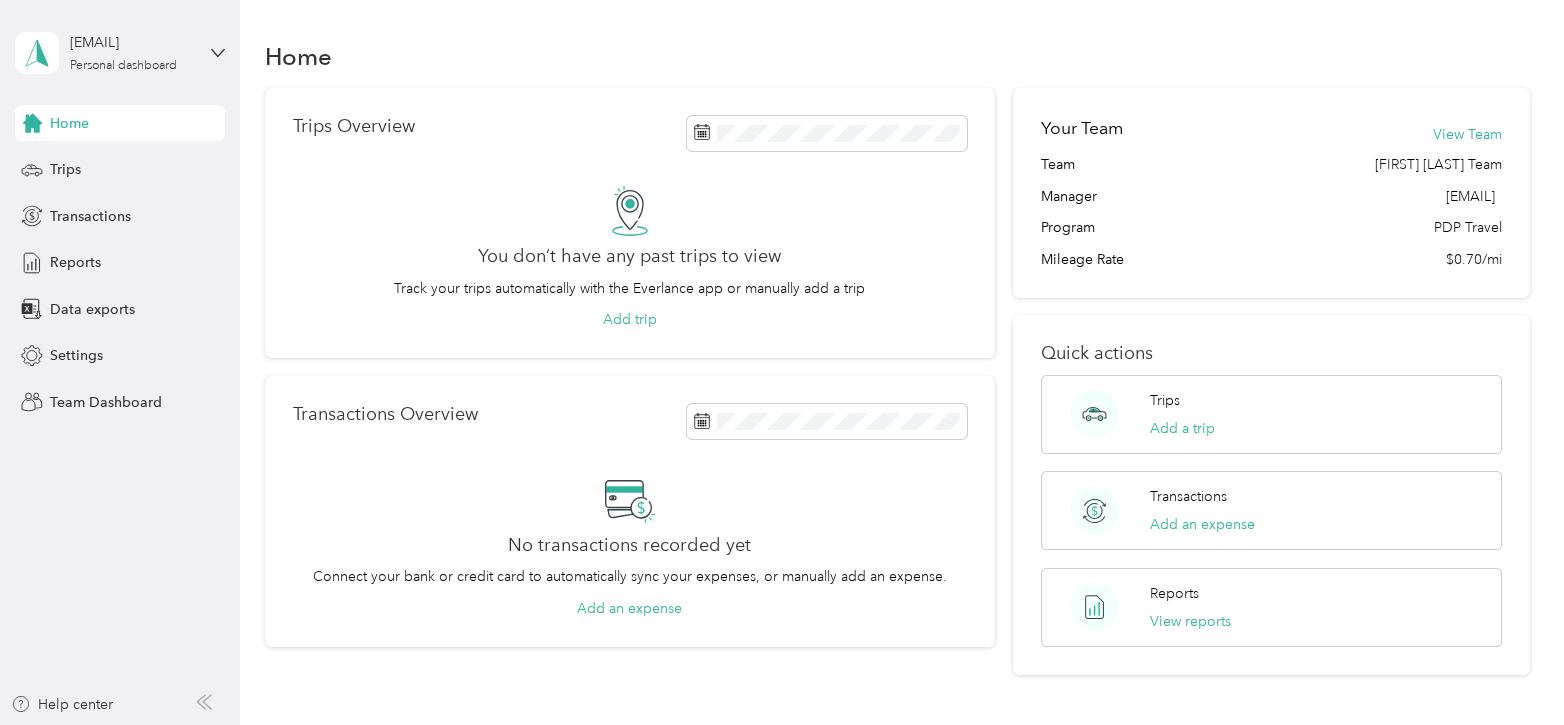 click on "Team dashboard" at bounding box center [167, 161] 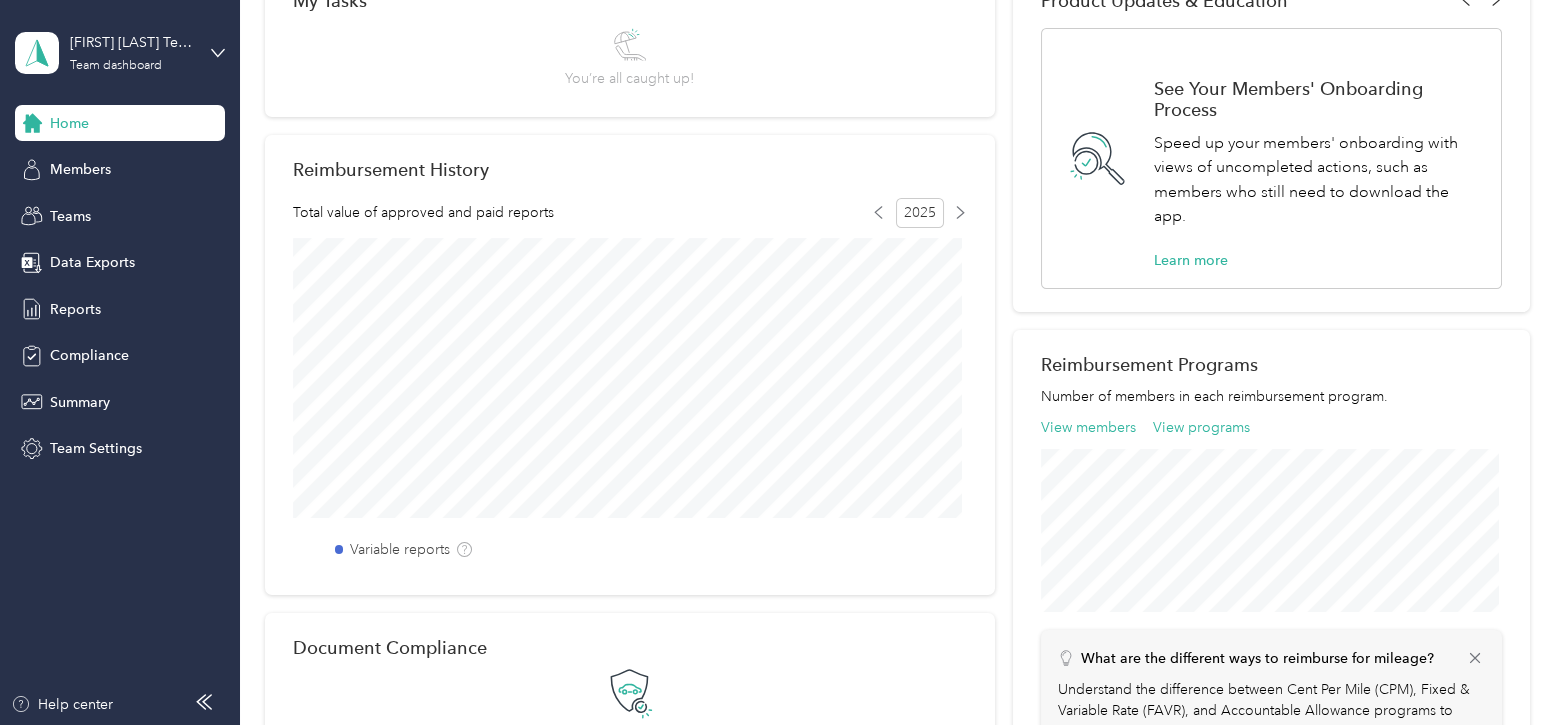 scroll, scrollTop: 400, scrollLeft: 0, axis: vertical 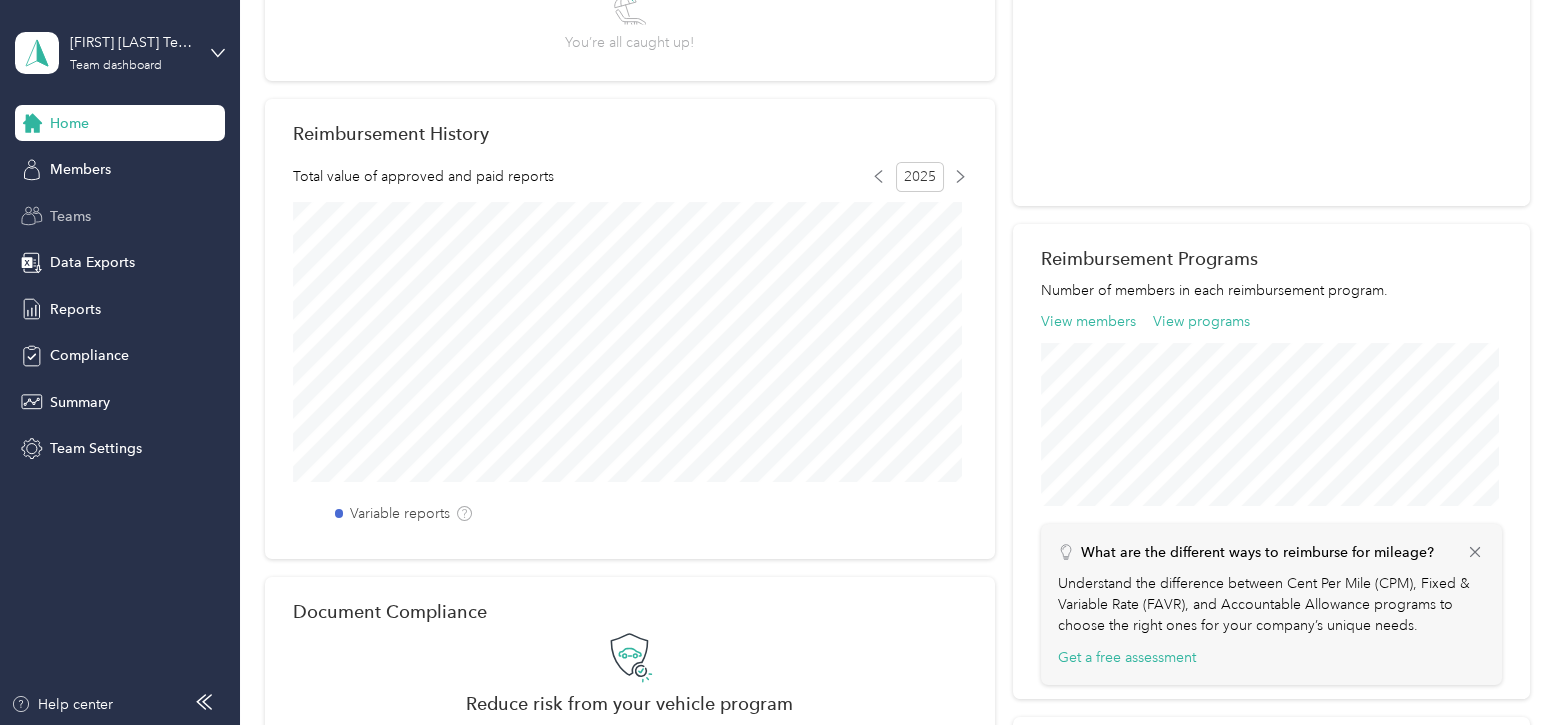 click on "Teams" at bounding box center (70, 216) 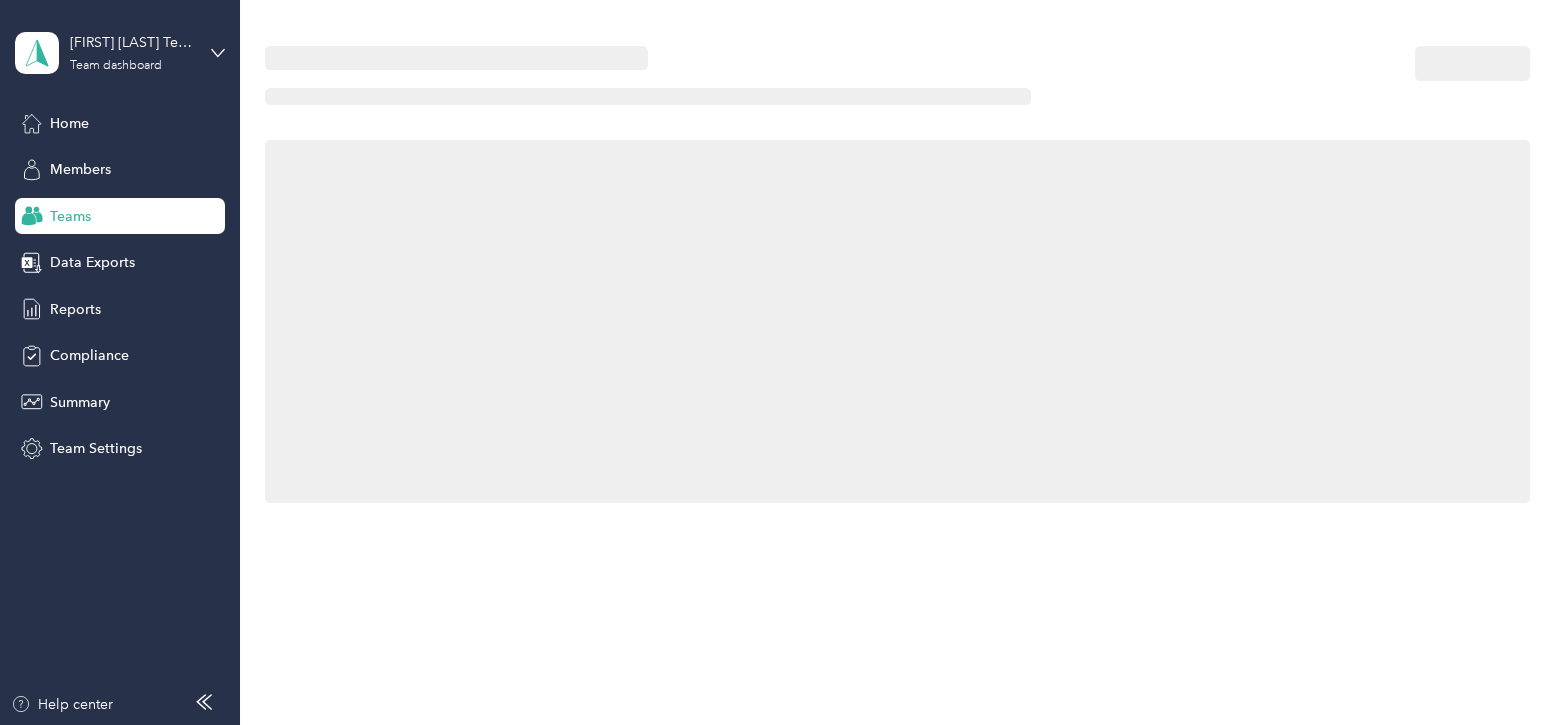 scroll, scrollTop: 0, scrollLeft: 0, axis: both 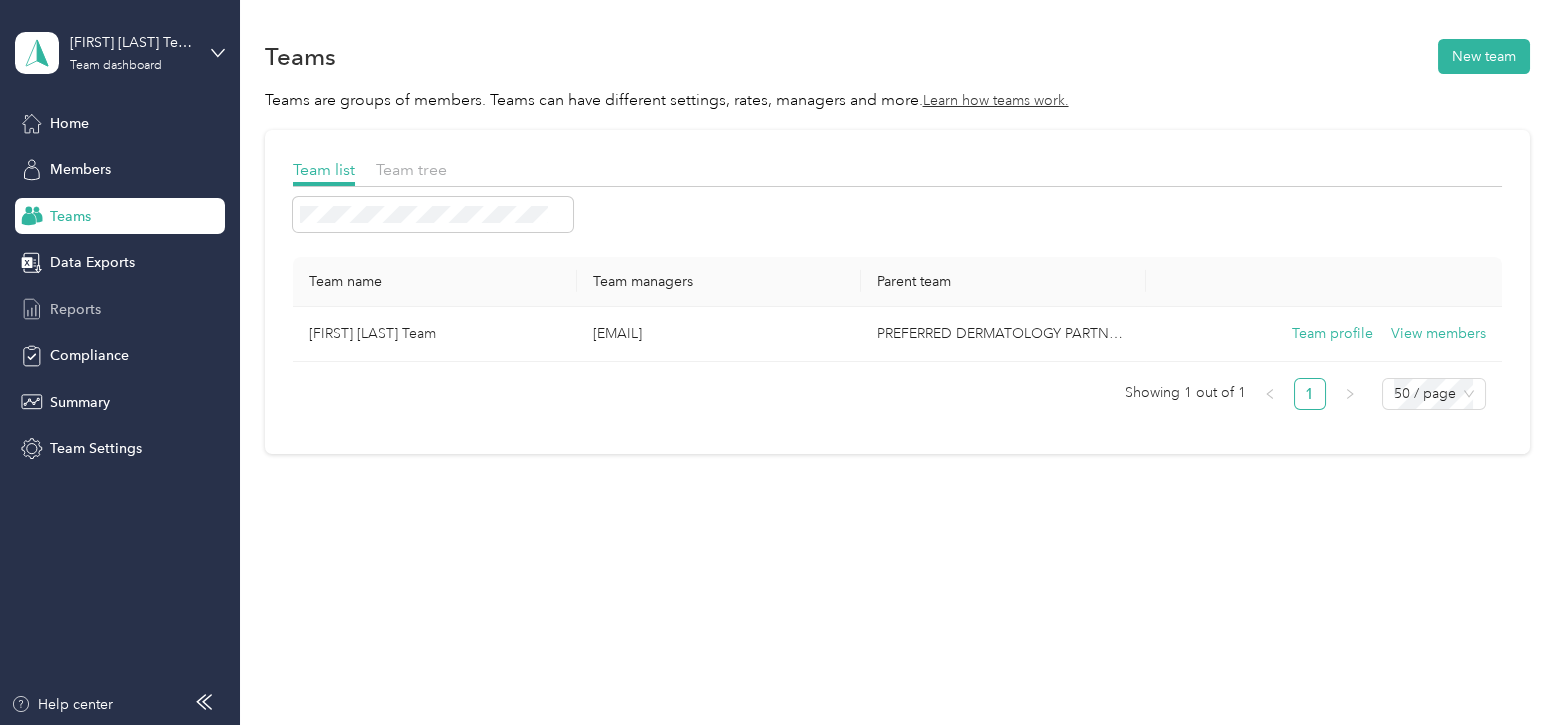 click on "Reports" at bounding box center [75, 309] 